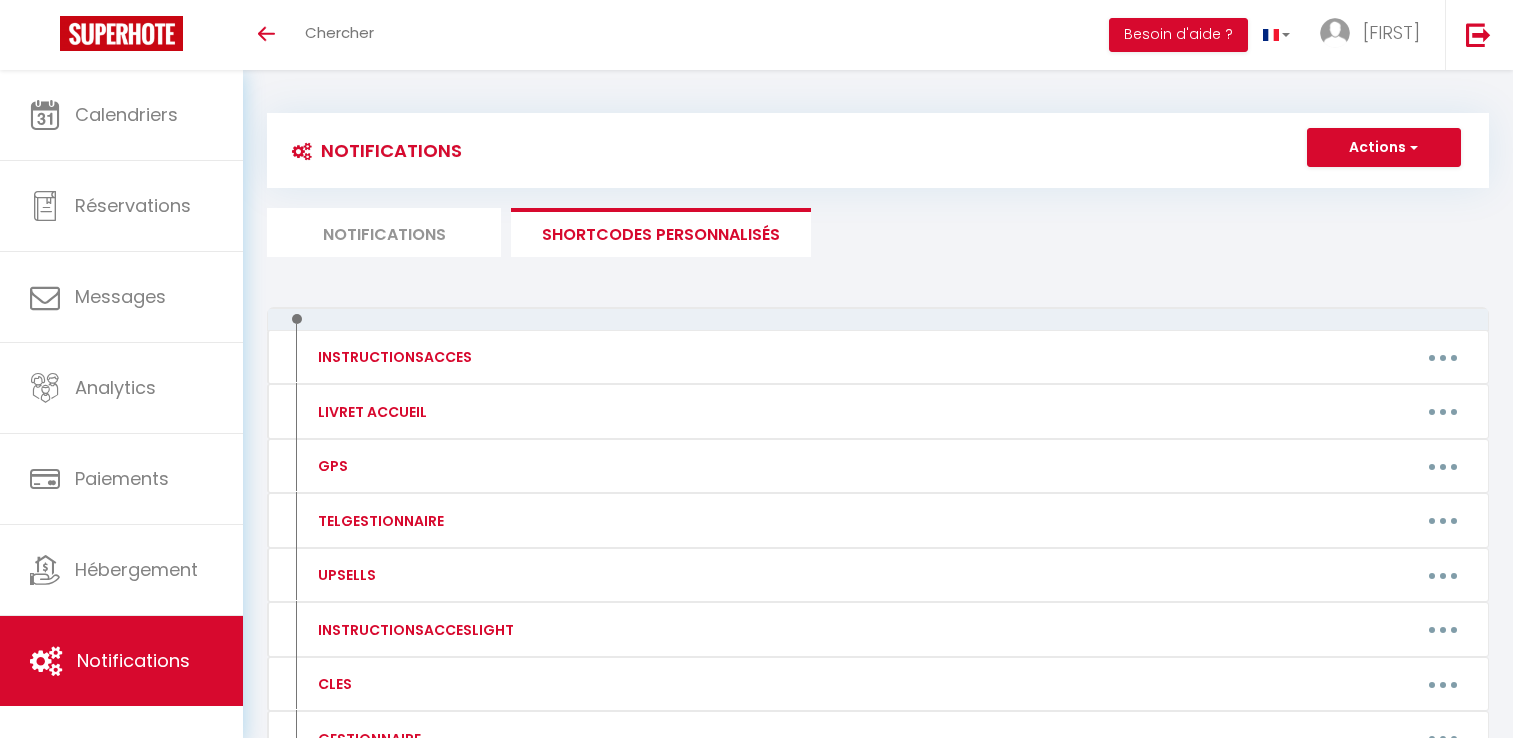 scroll, scrollTop: 0, scrollLeft: 0, axis: both 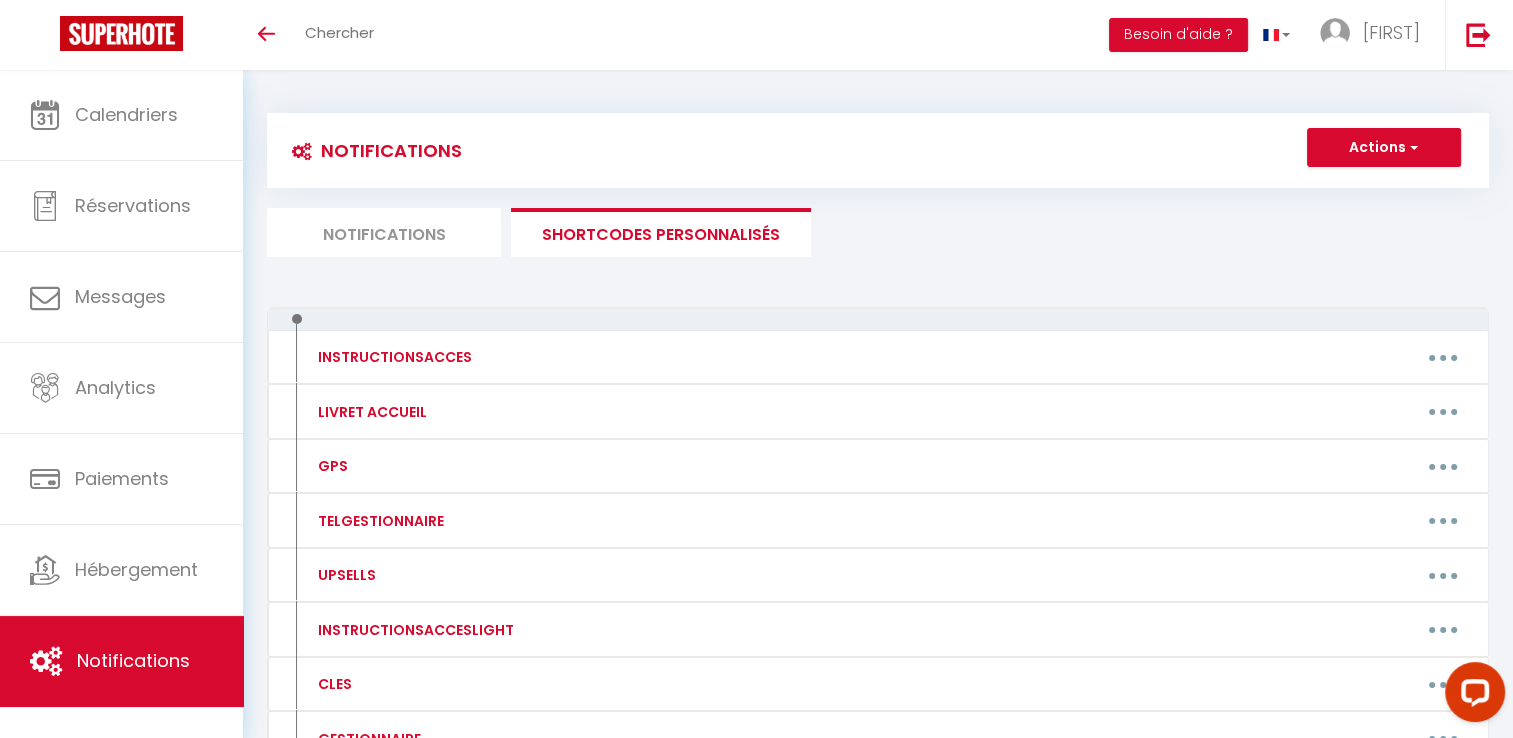 click on "Calendriers" at bounding box center [126, 114] 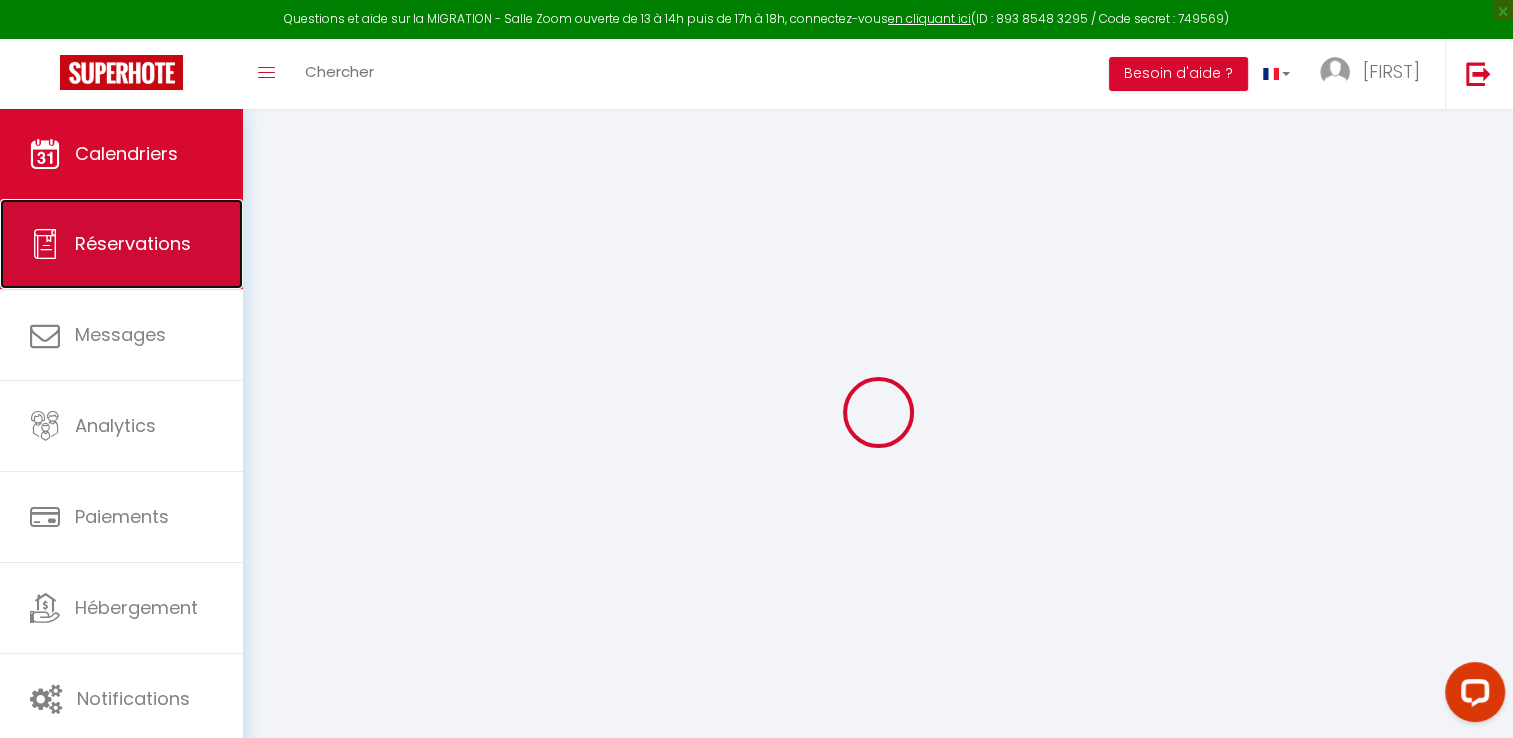 click on "Réservations" at bounding box center (133, 243) 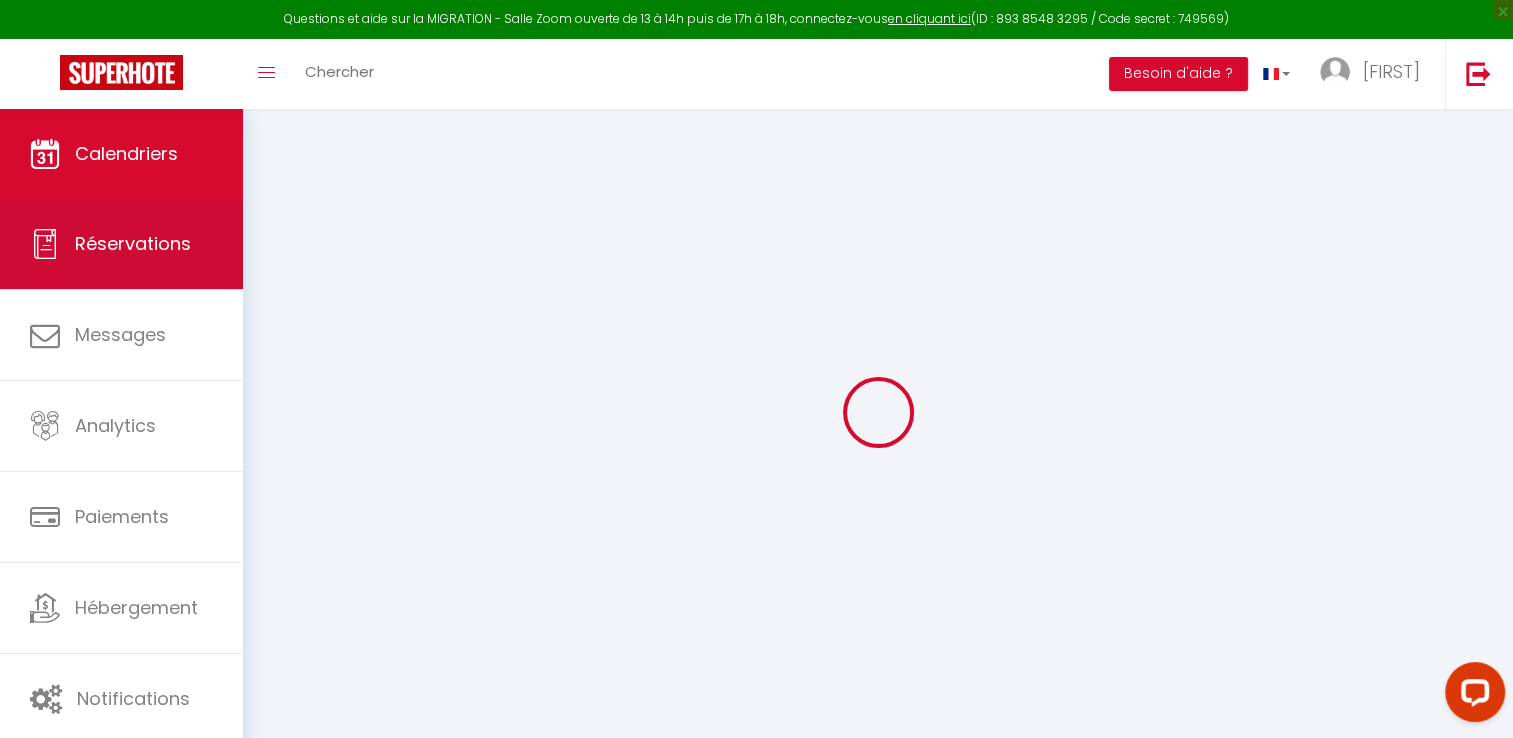 select on "not_cancelled" 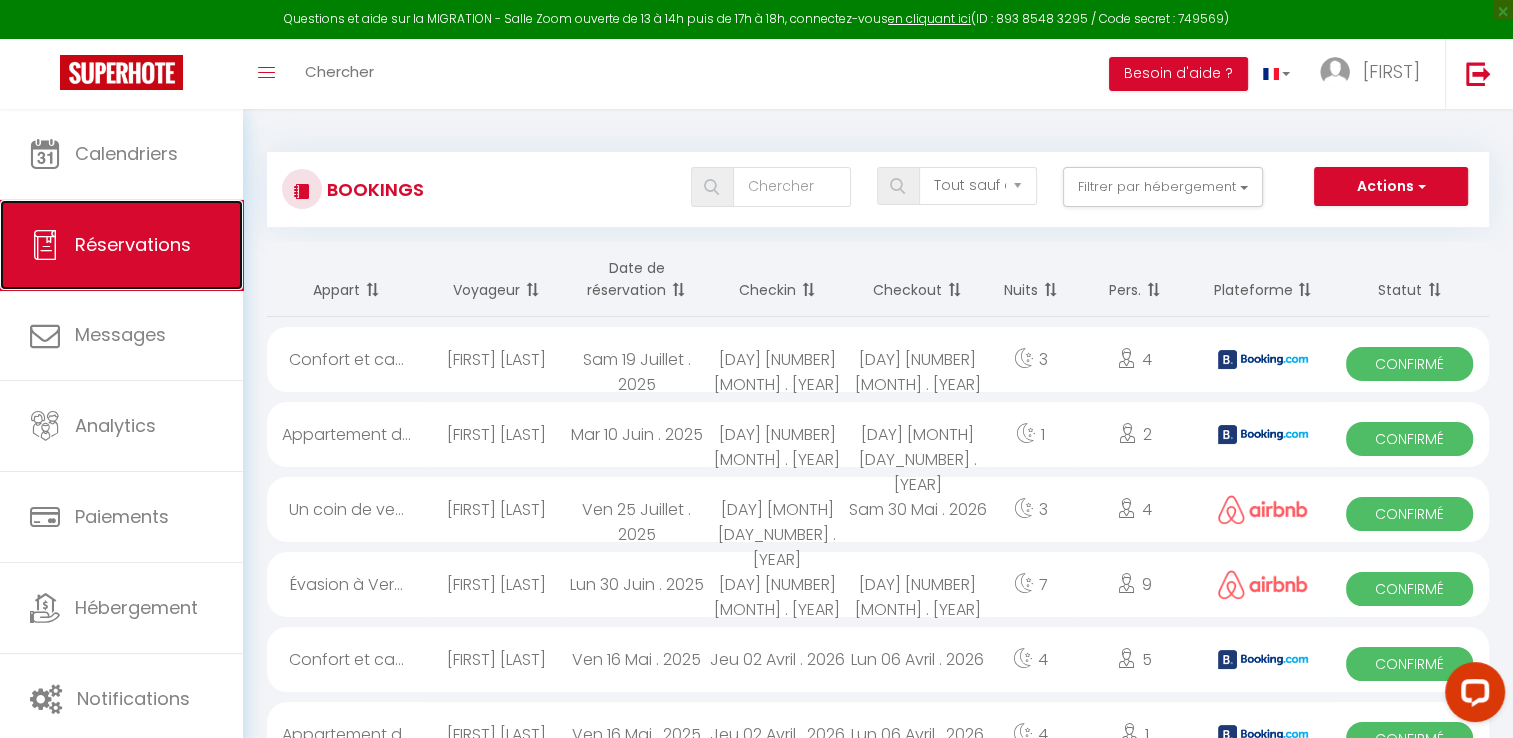 click on "Réservations" at bounding box center [133, 244] 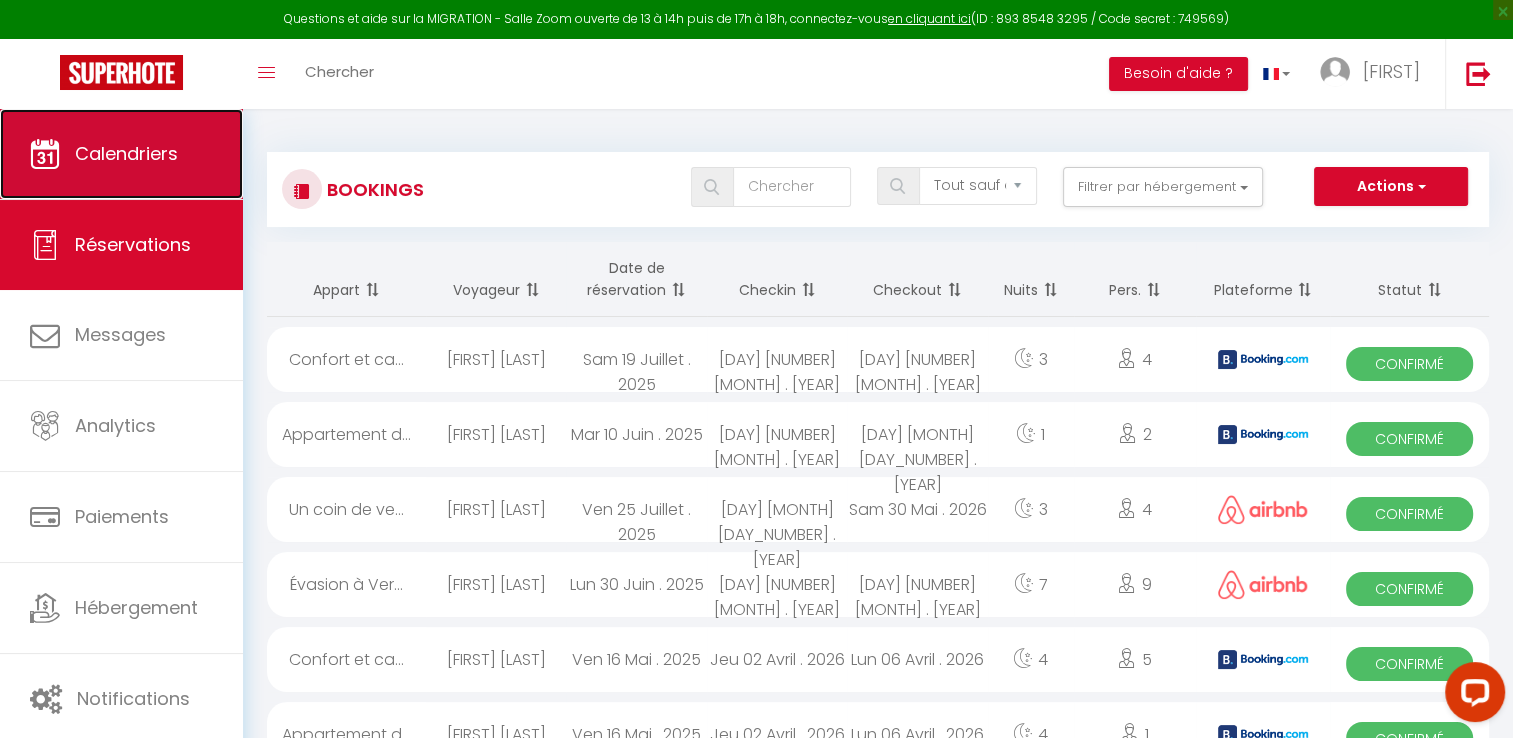 click on "Calendriers" at bounding box center (126, 153) 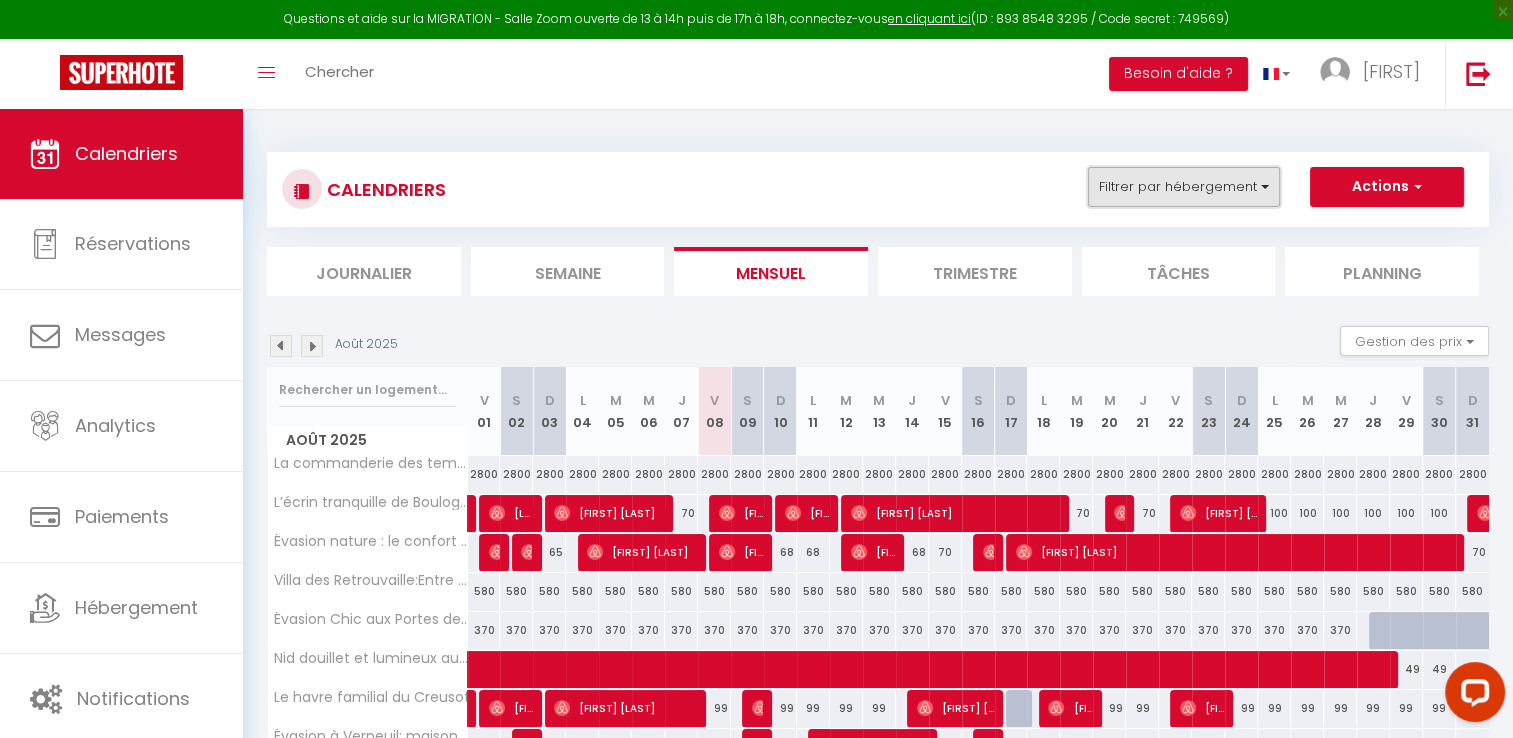 click on "Filtrer par hébergement" at bounding box center (1184, 187) 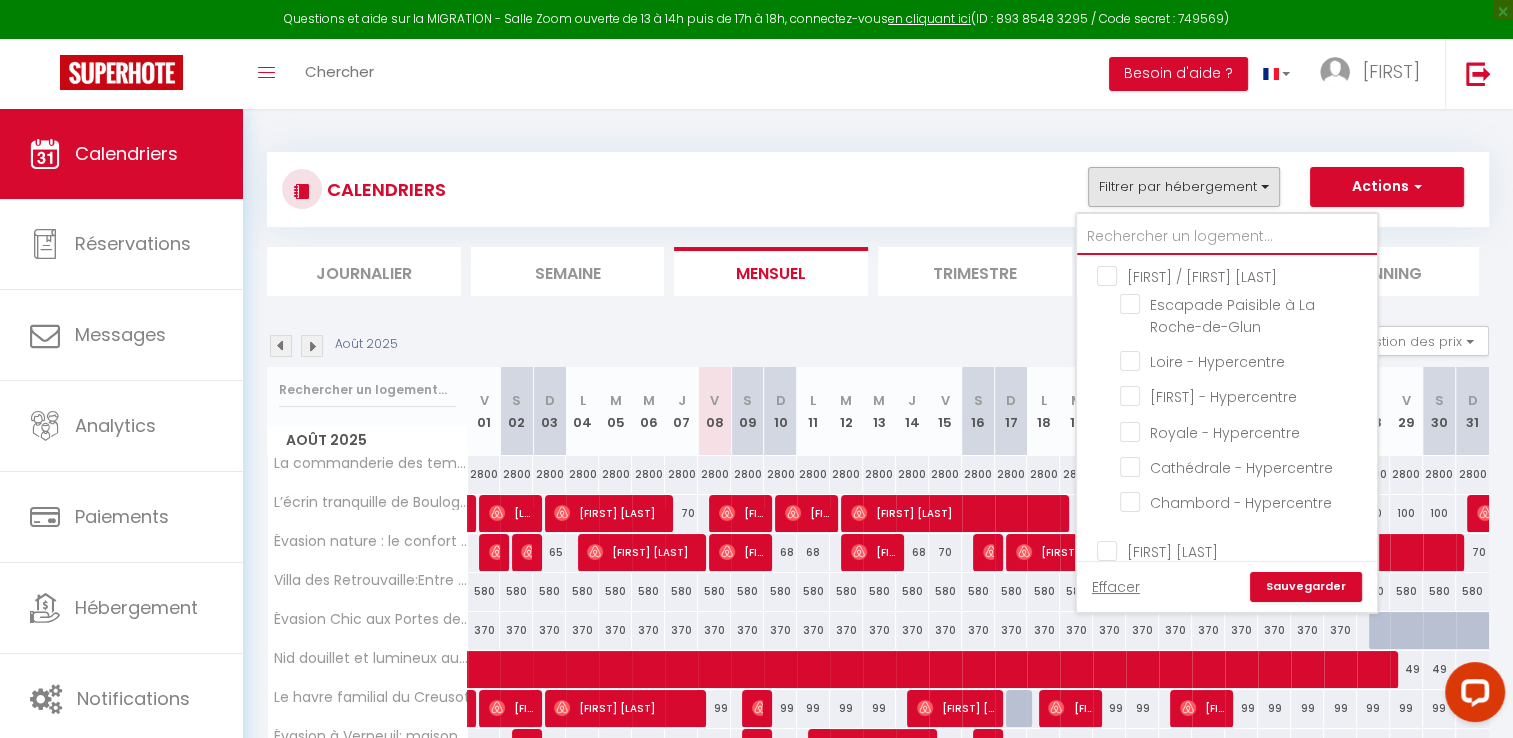click at bounding box center [1227, 237] 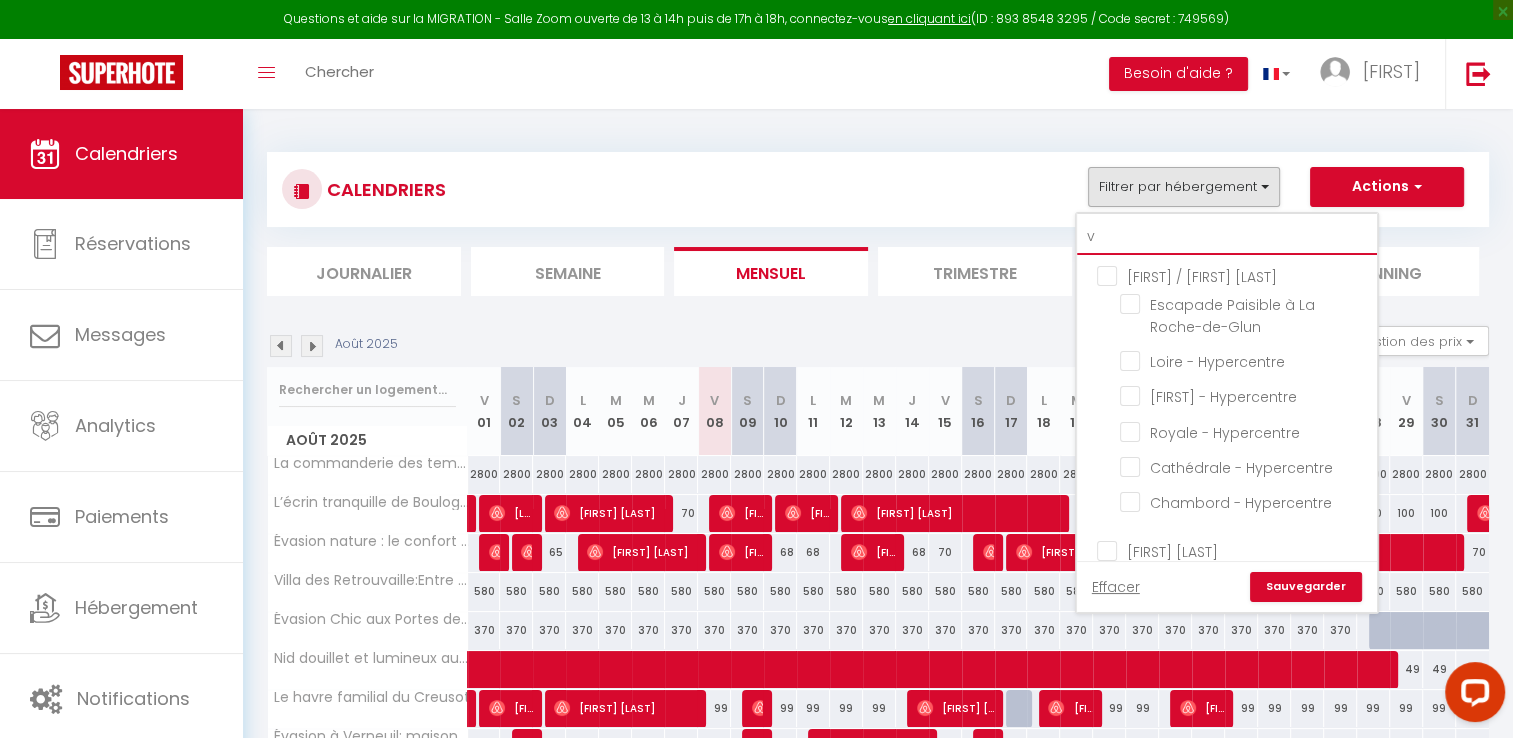 checkbox on "false" 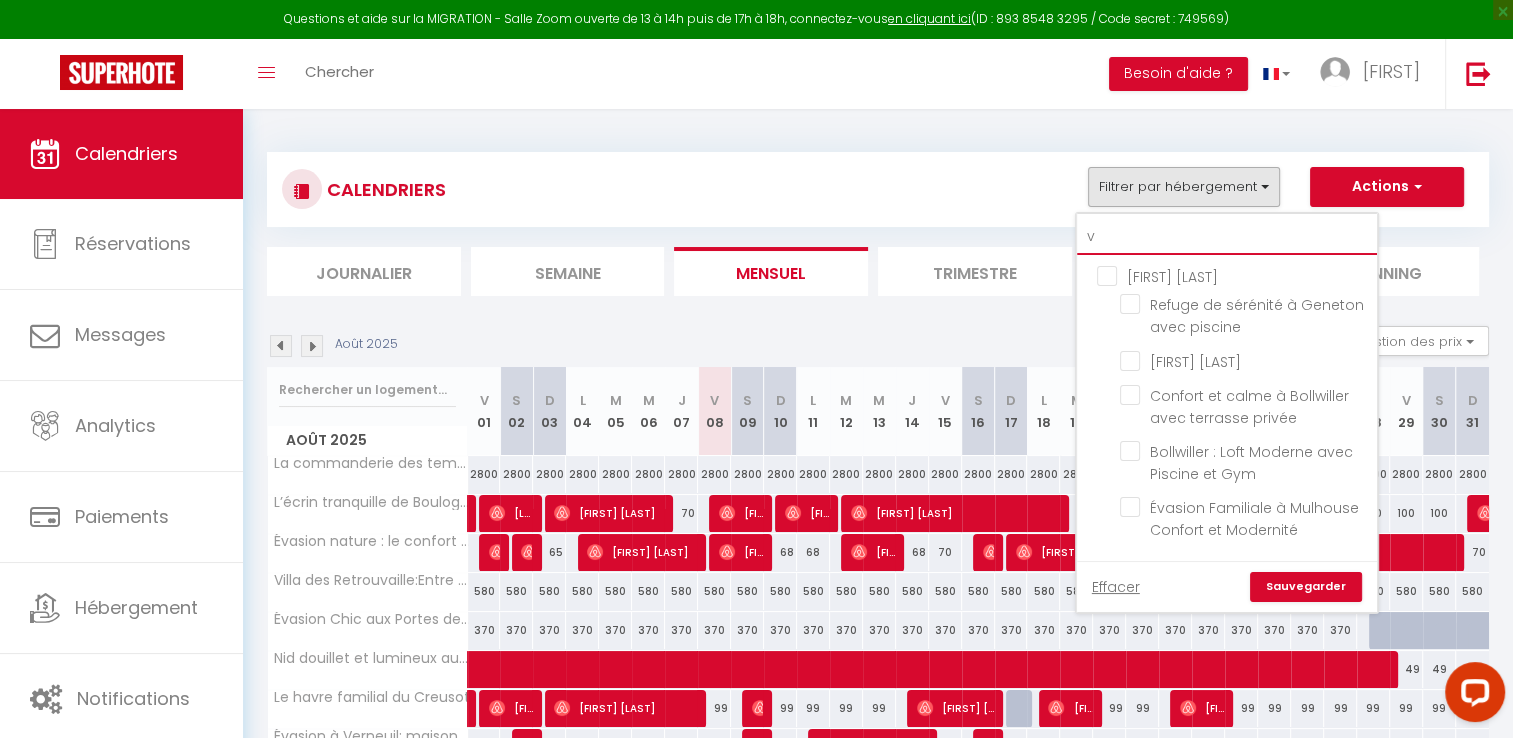 type on "vi" 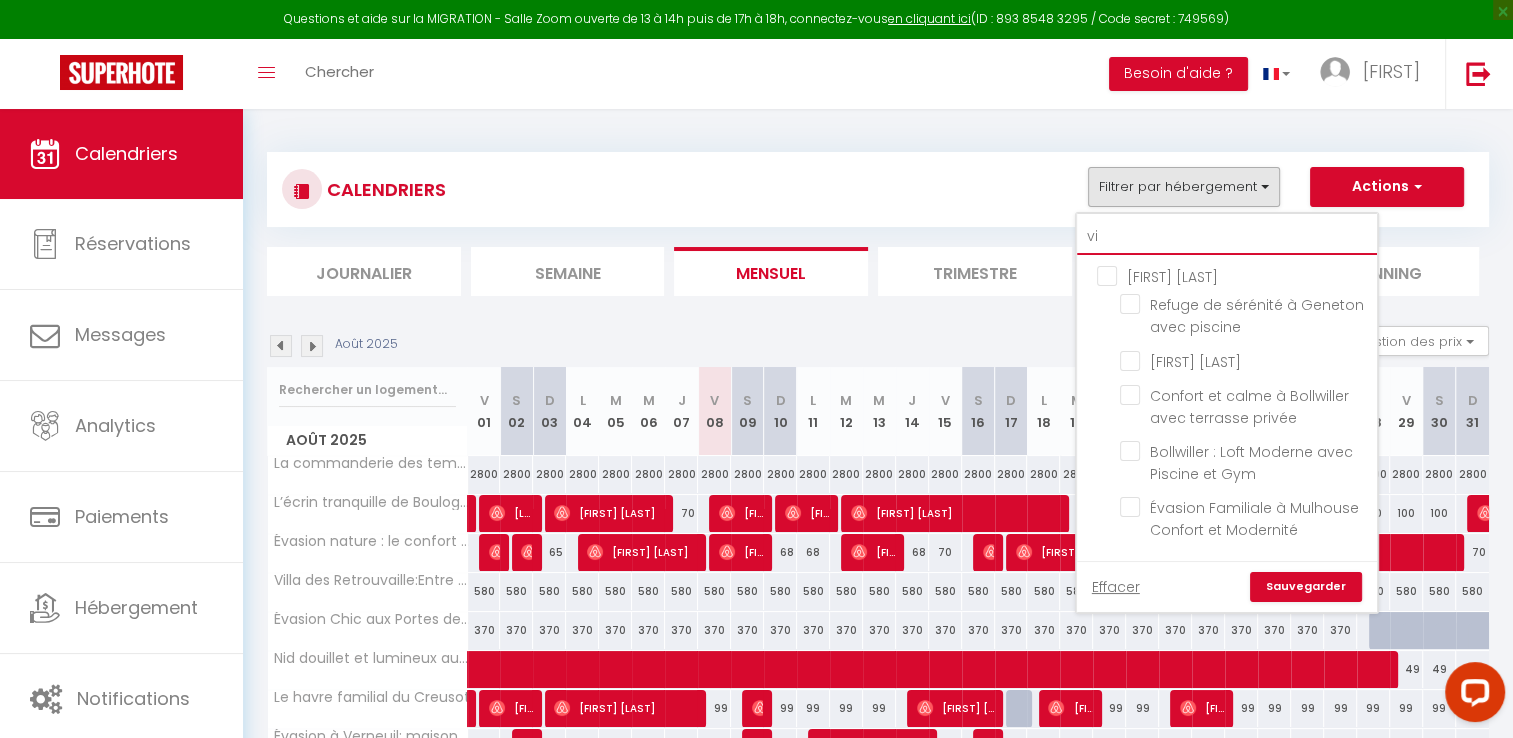 checkbox on "false" 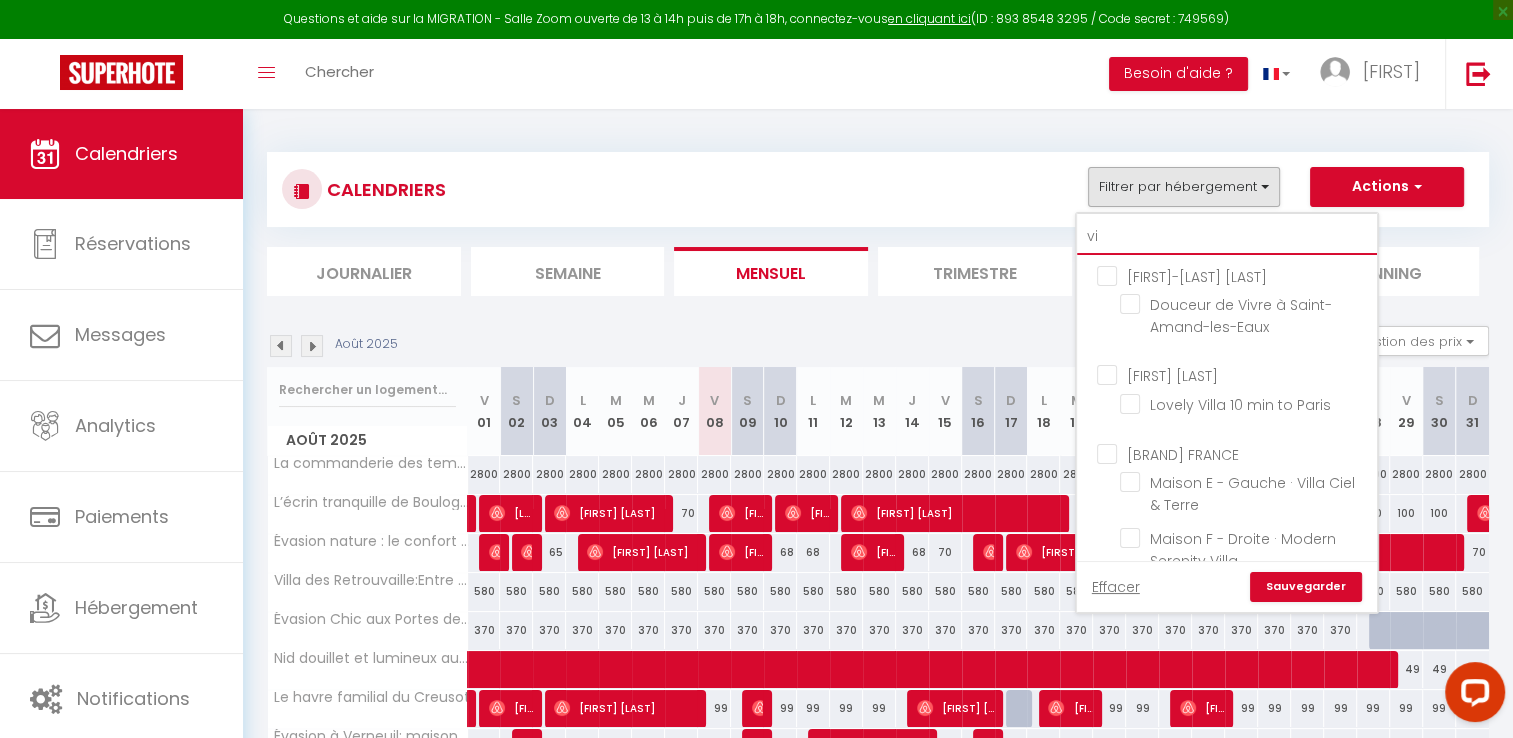 type on "vil" 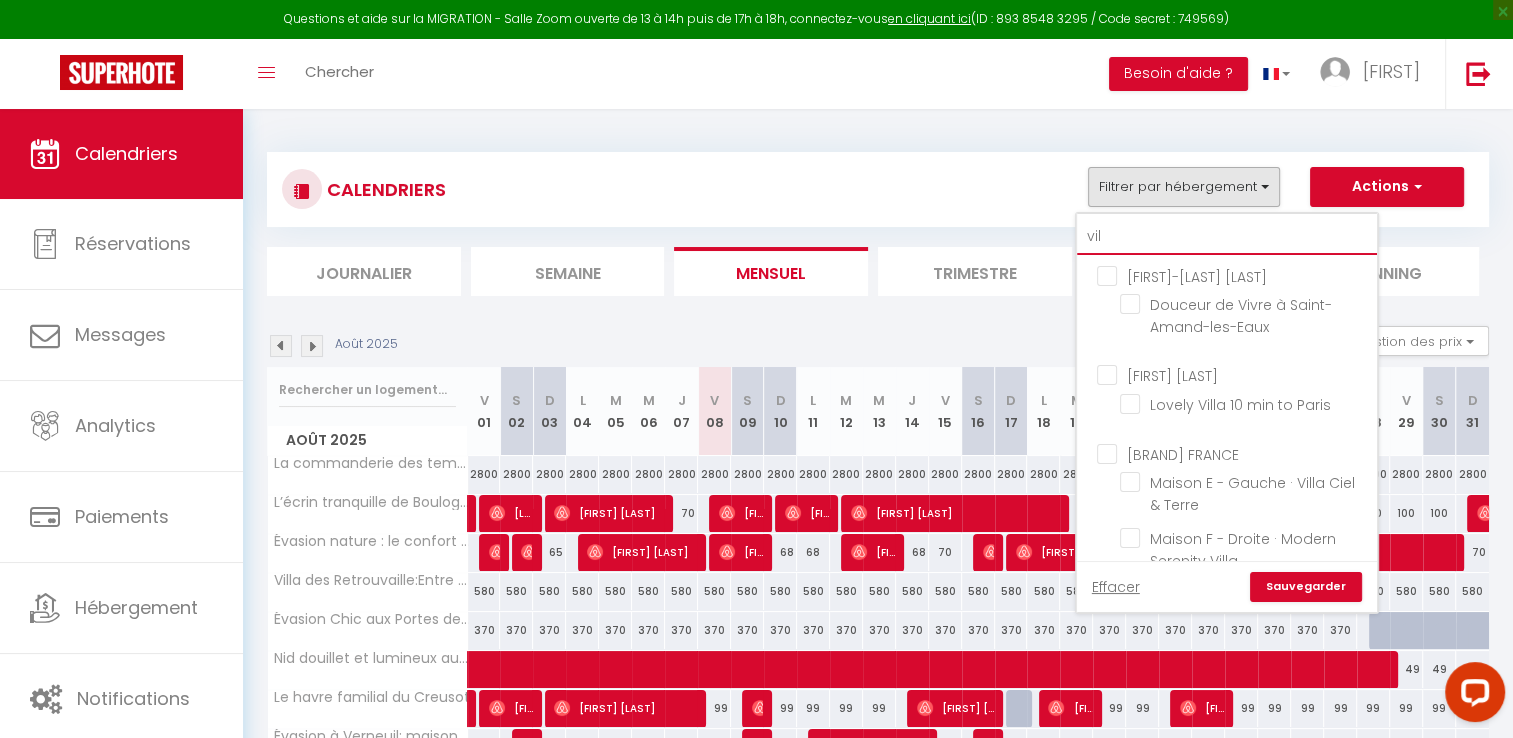 checkbox on "false" 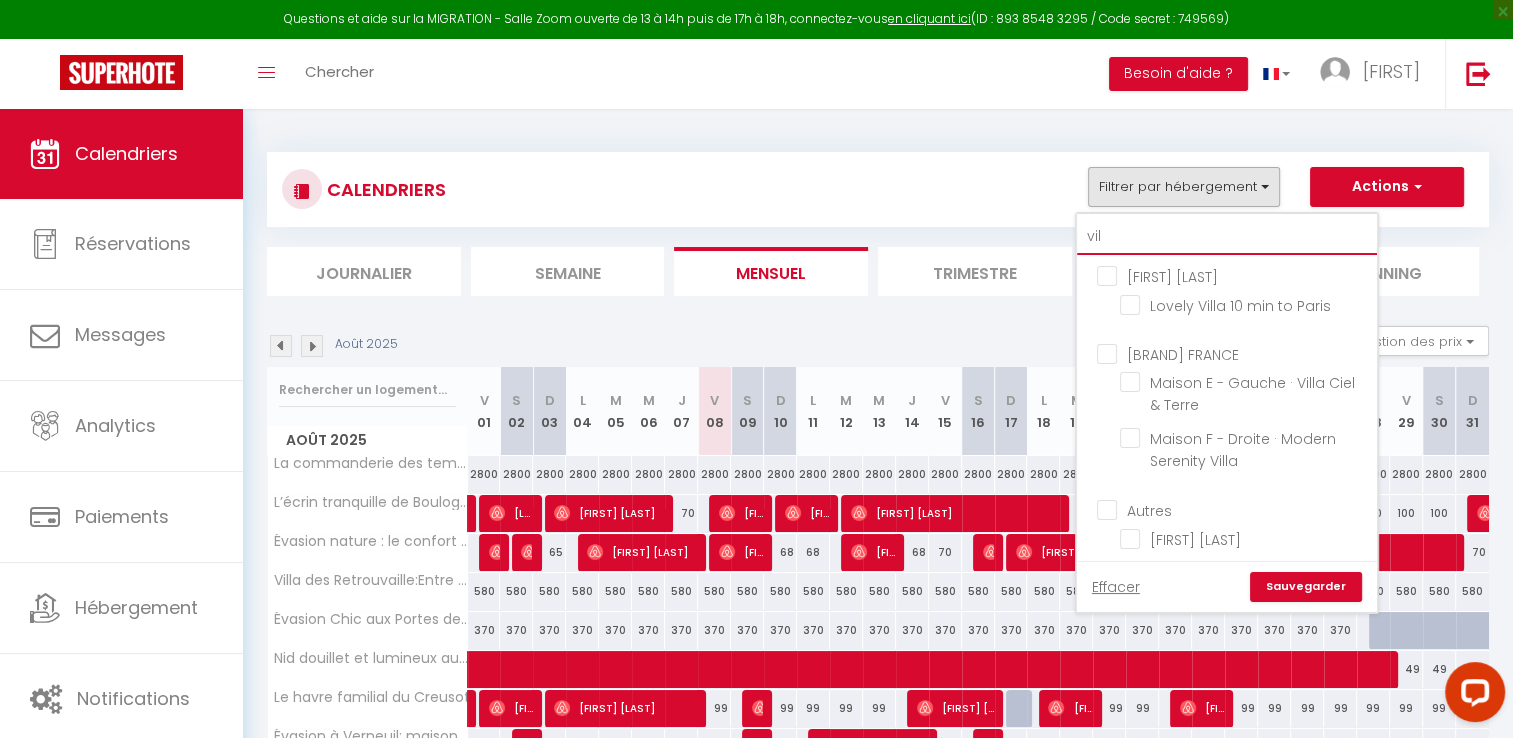 type on "vil" 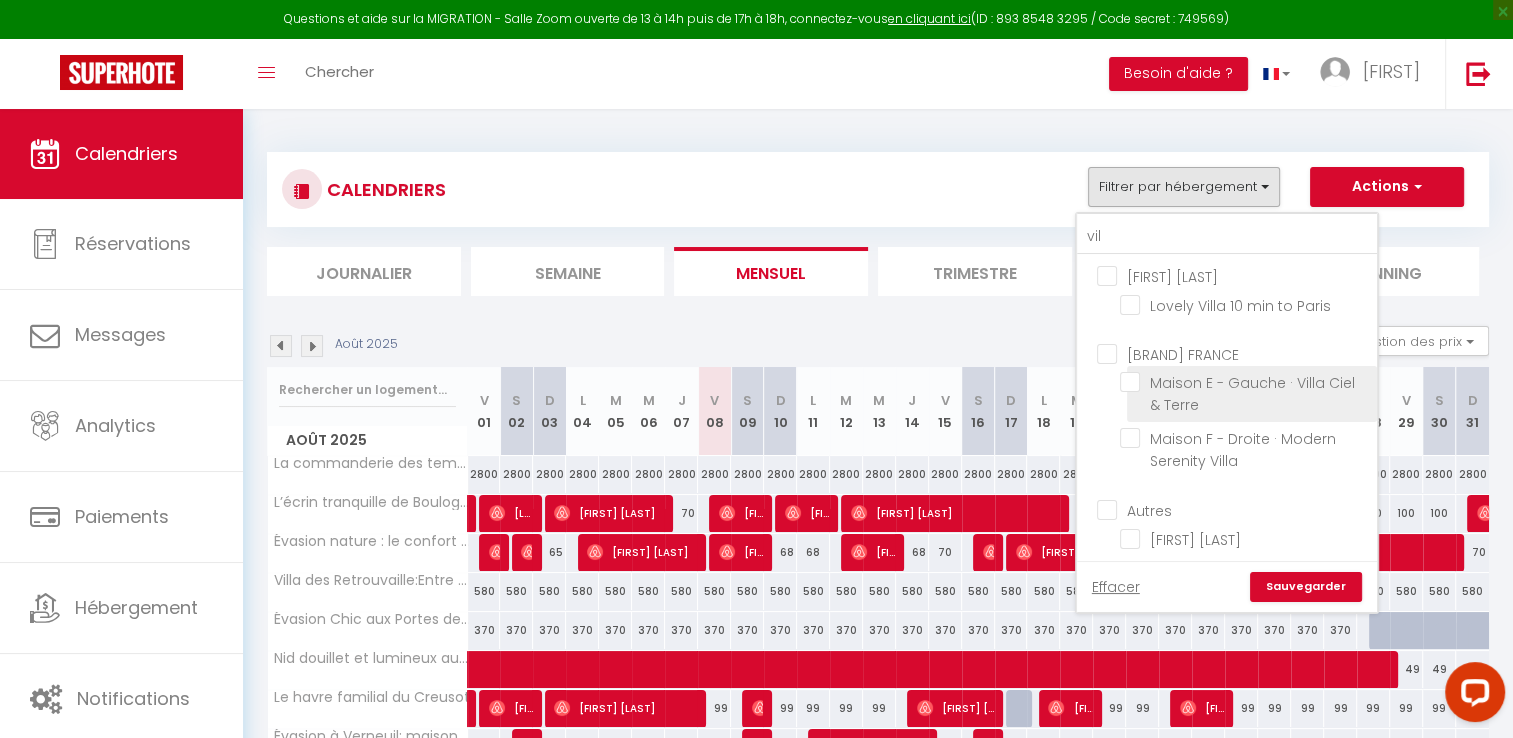 click on "Maison E - Gauche · Villa Ciel & Terre" at bounding box center (1245, 382) 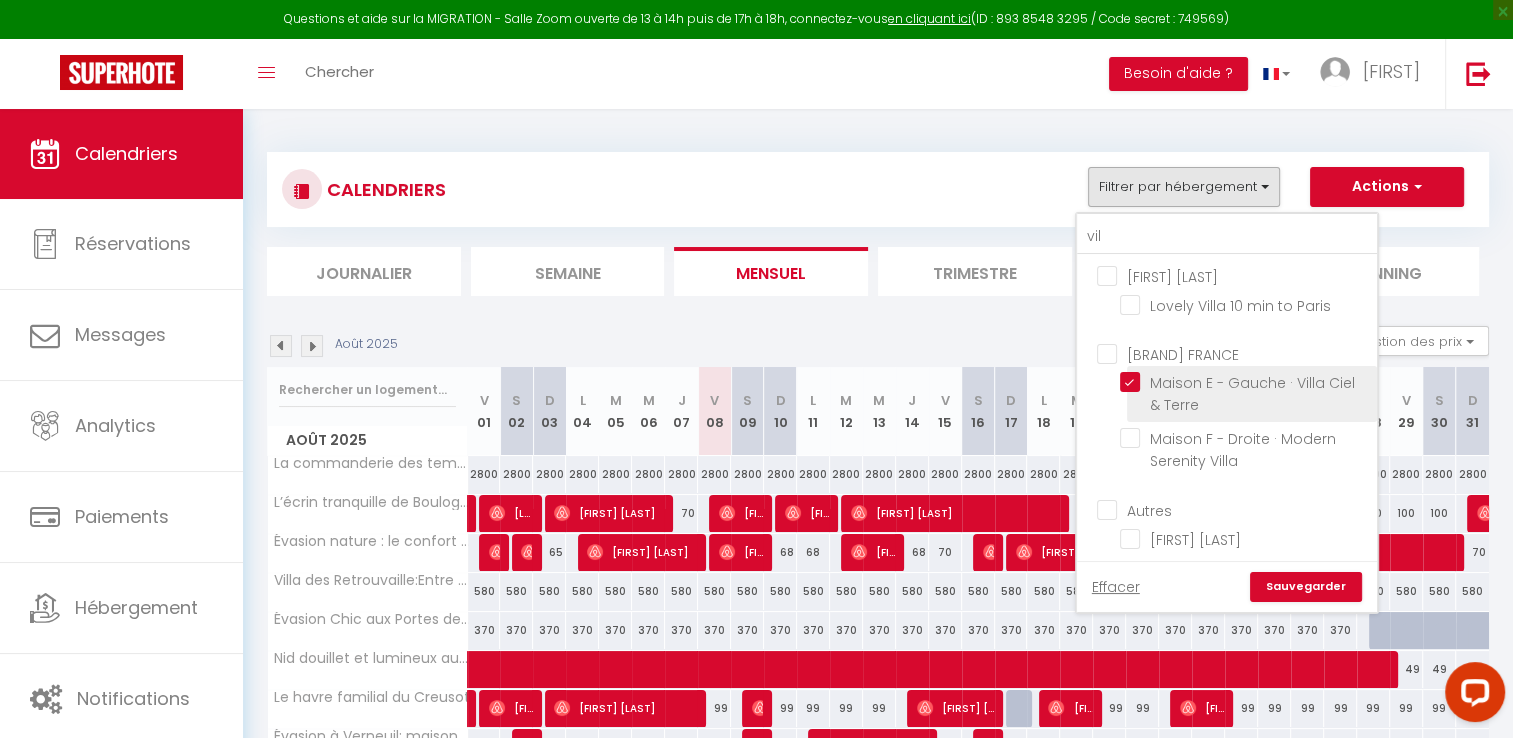 checkbox on "false" 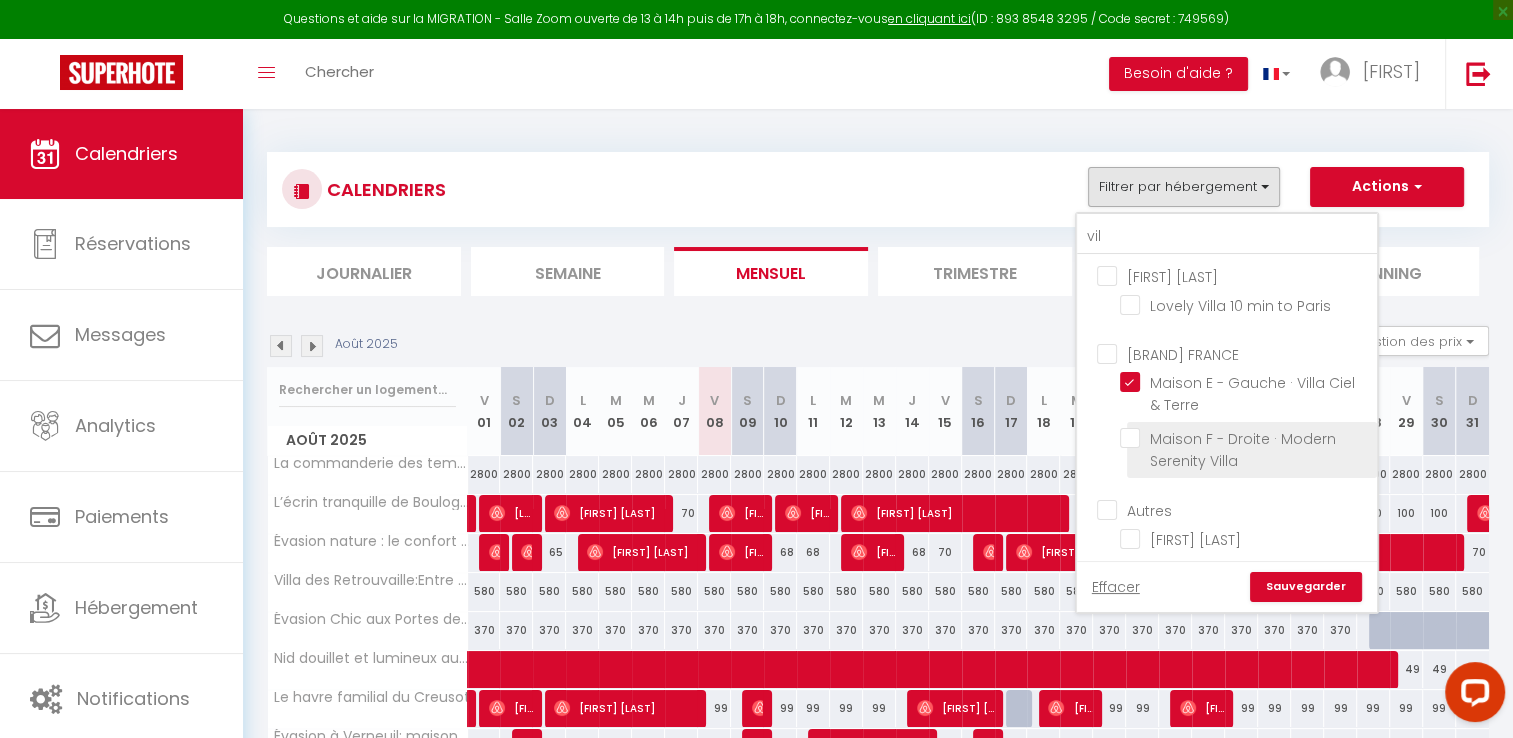 click on "Maison F - Droite · Modern Serenity Villa" at bounding box center [1245, 438] 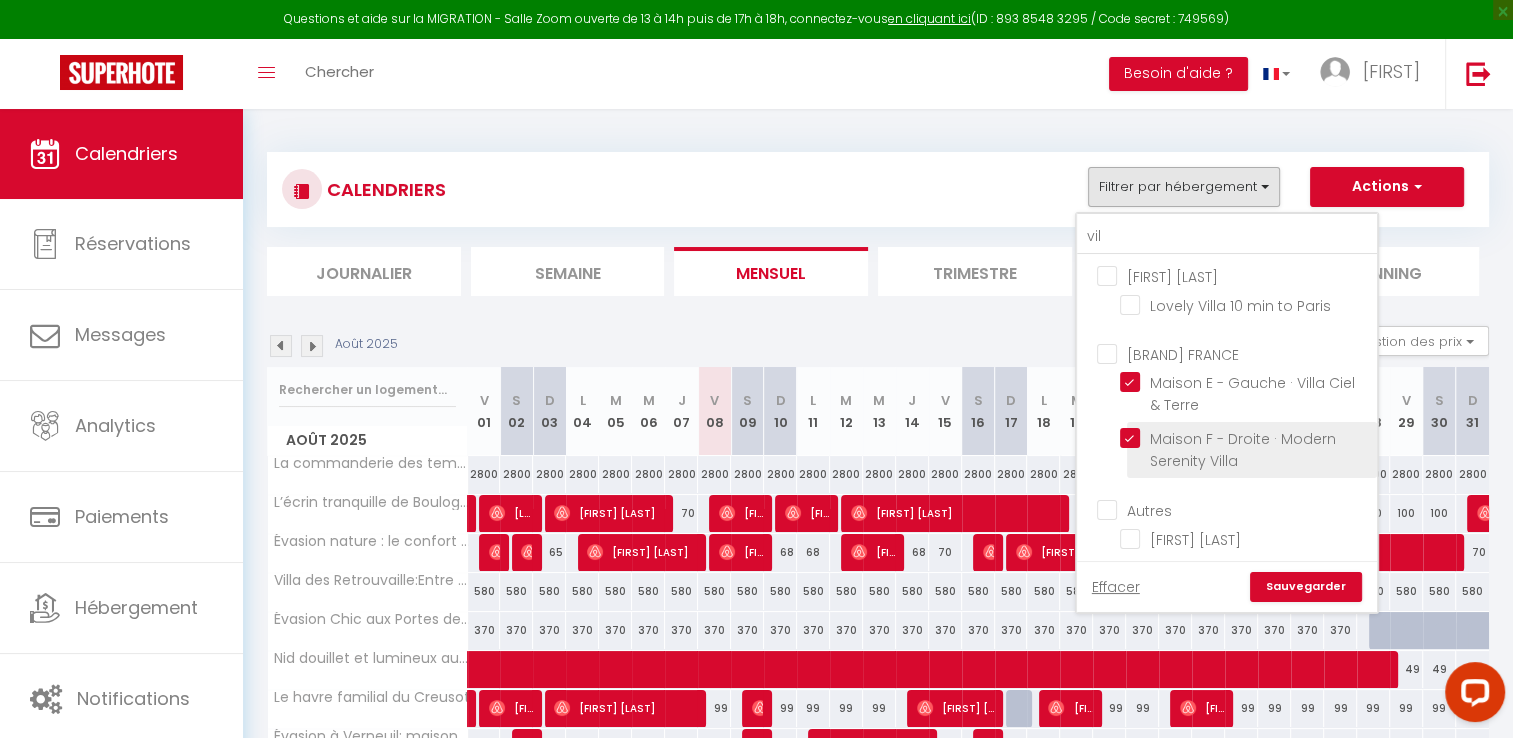 checkbox on "false" 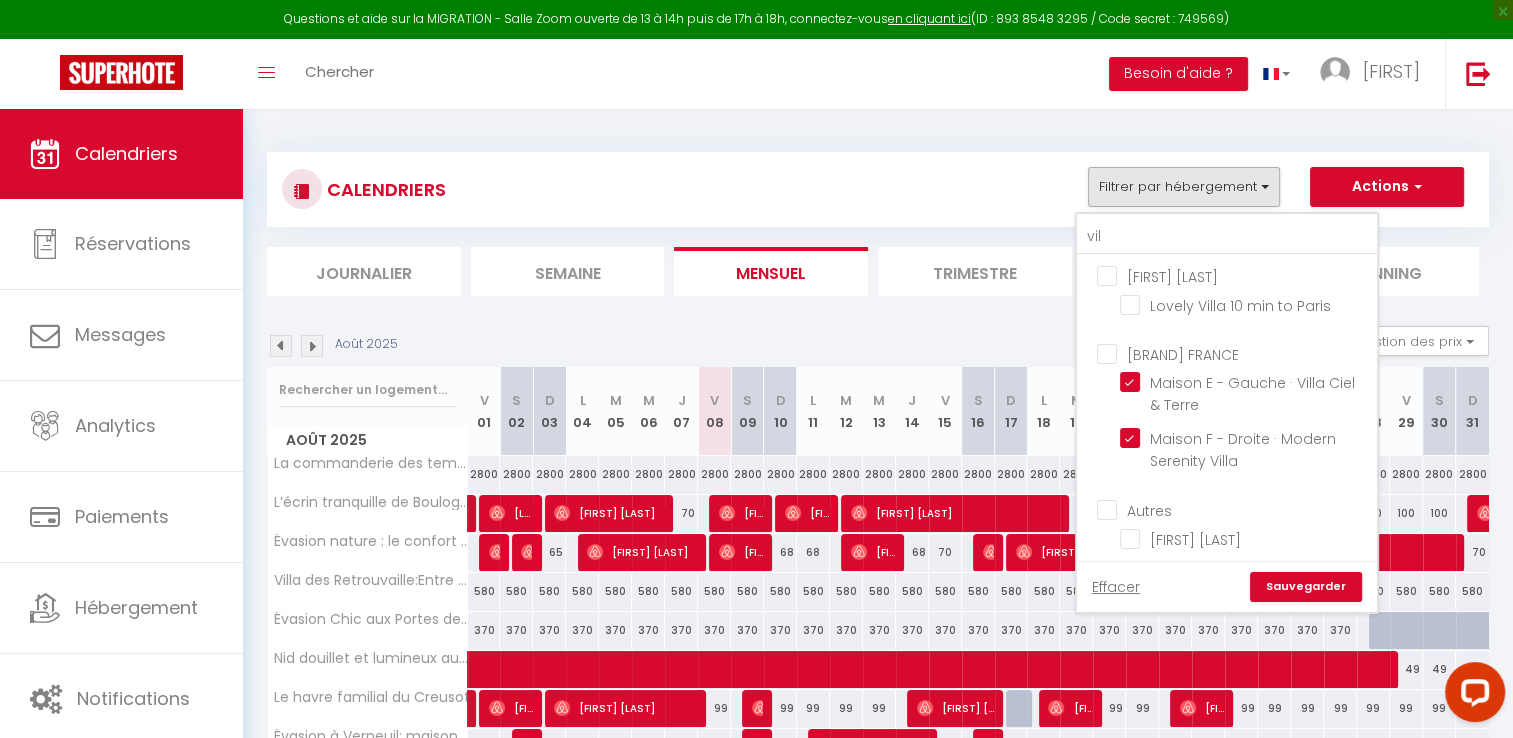 click on "Sauvegarder" at bounding box center (1306, 587) 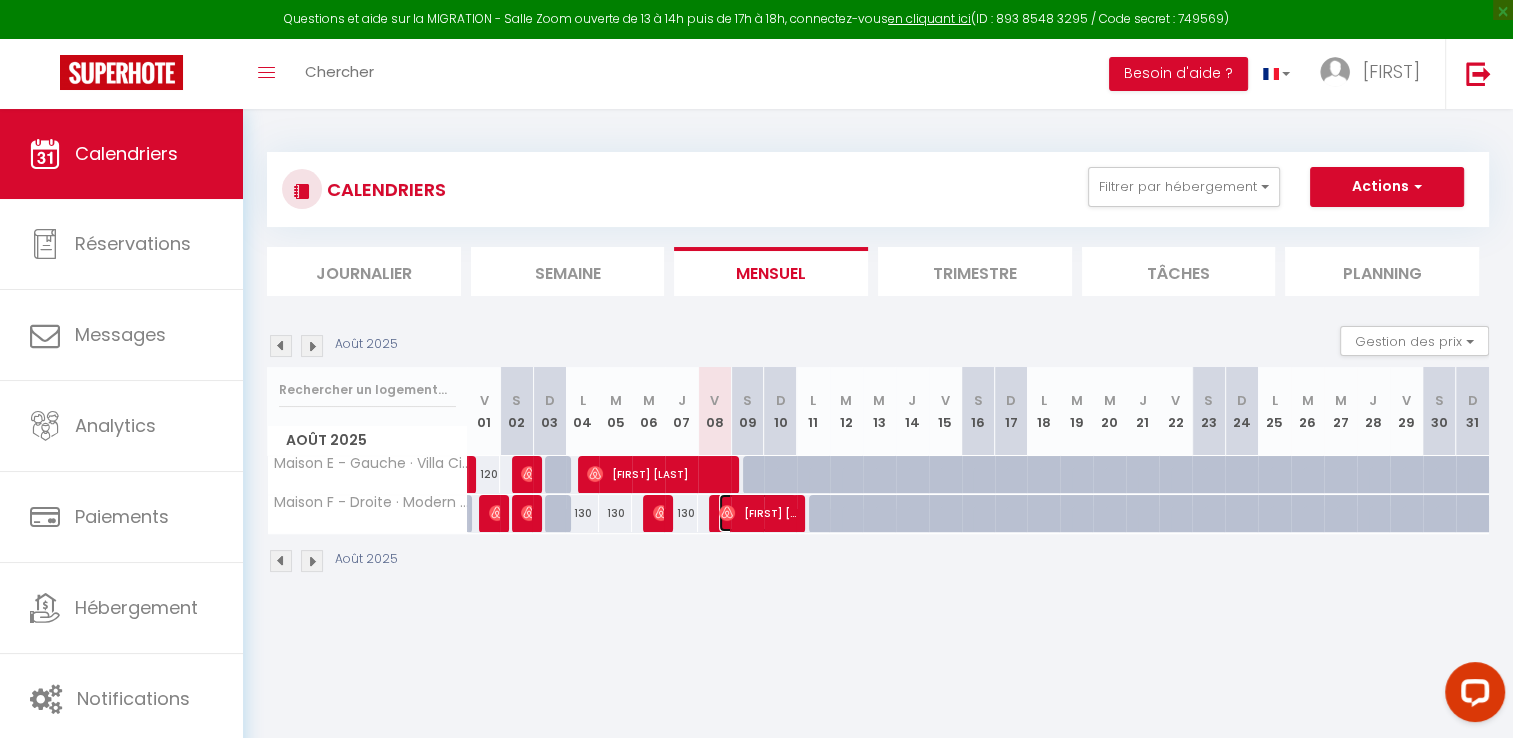 click on "[FIRST] [LAST]" at bounding box center (757, 513) 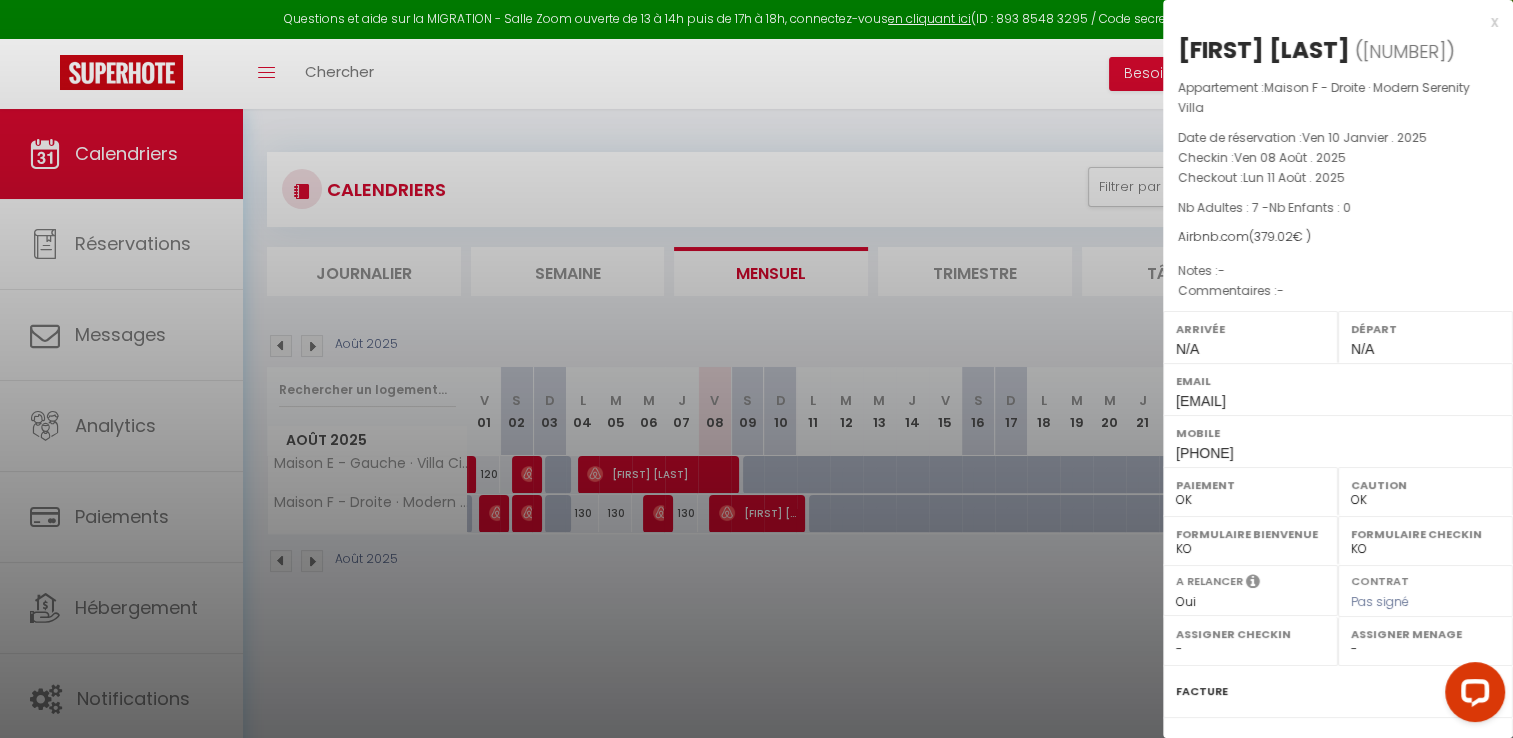 click at bounding box center (756, 369) 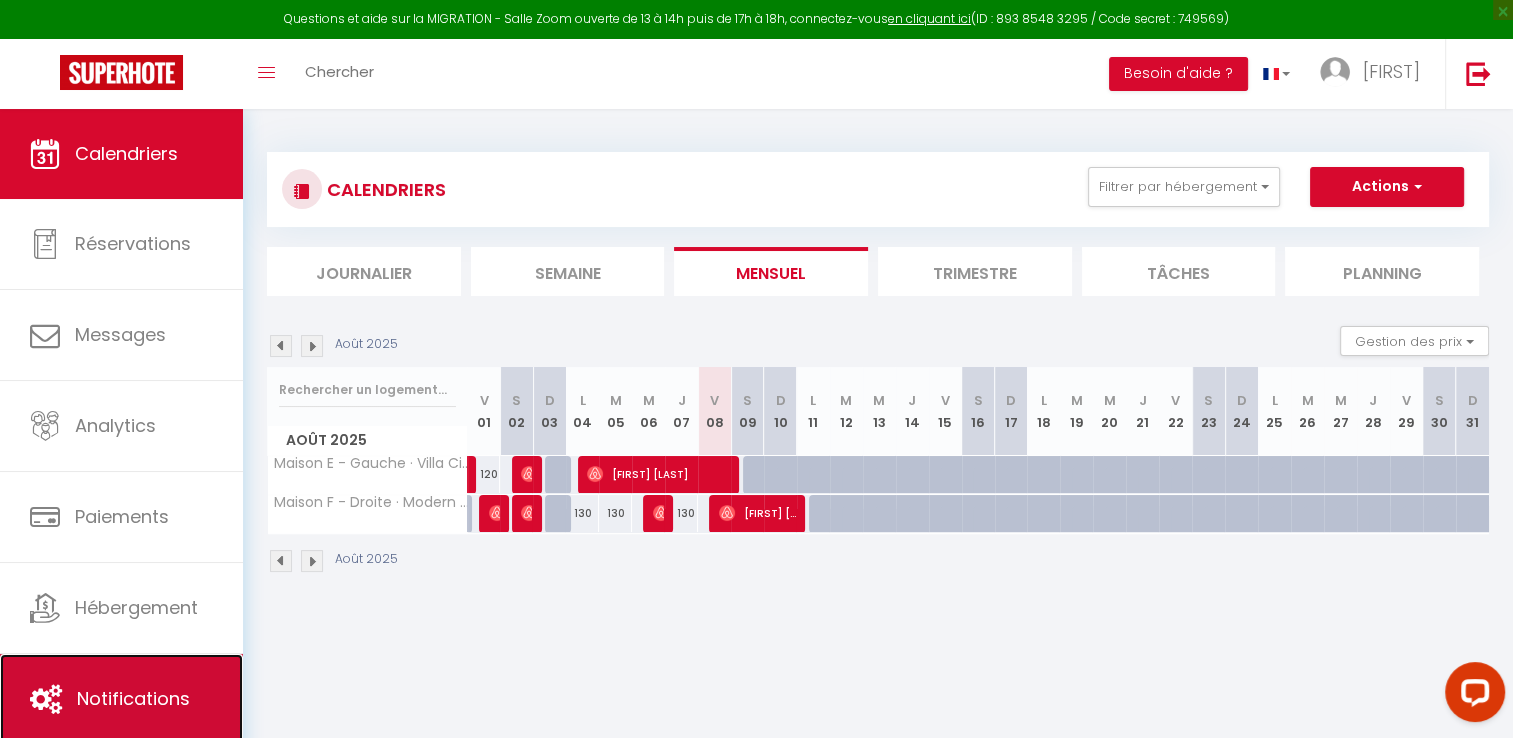 click on "Notifications" at bounding box center [133, 698] 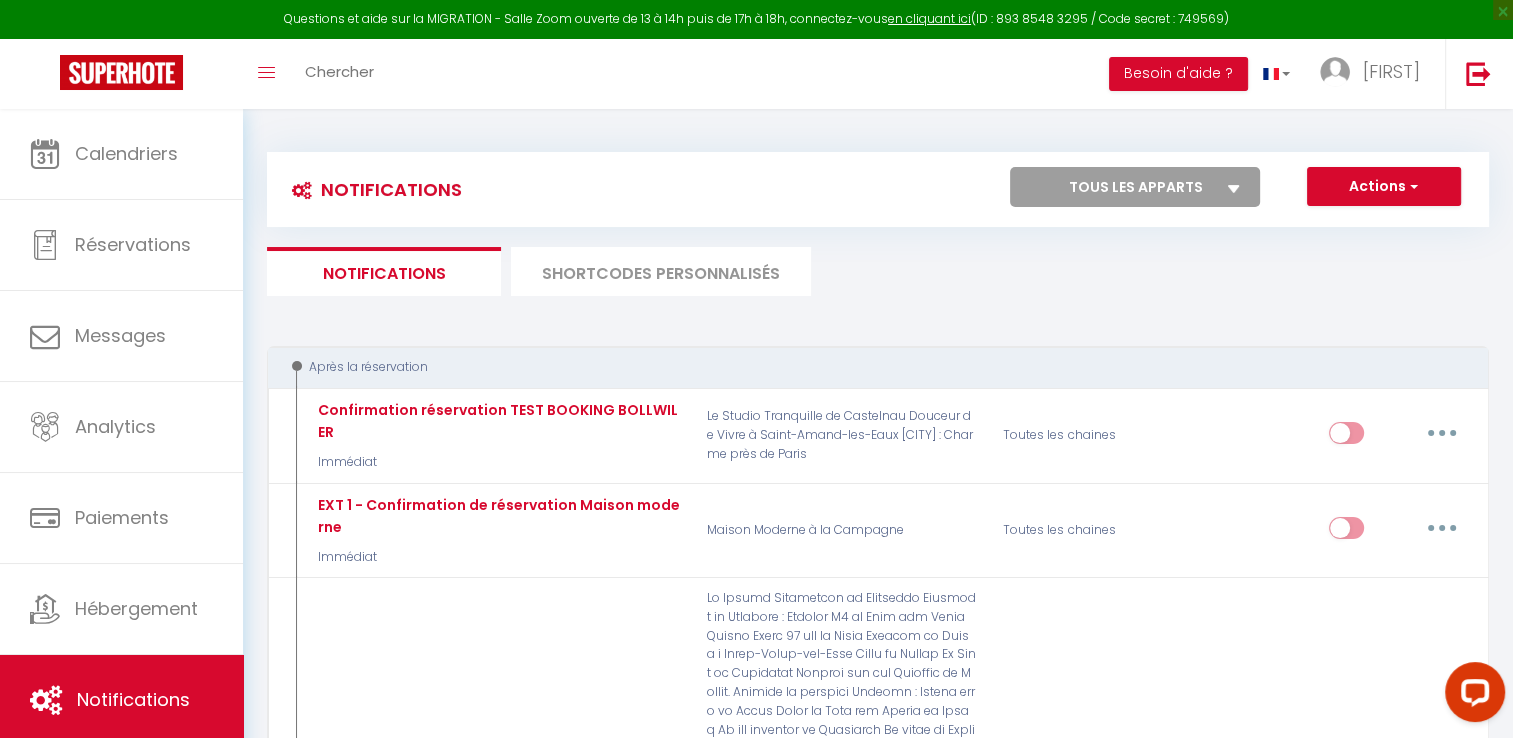 click on "SHORTCODES PERSONNALISÉS" at bounding box center (661, 271) 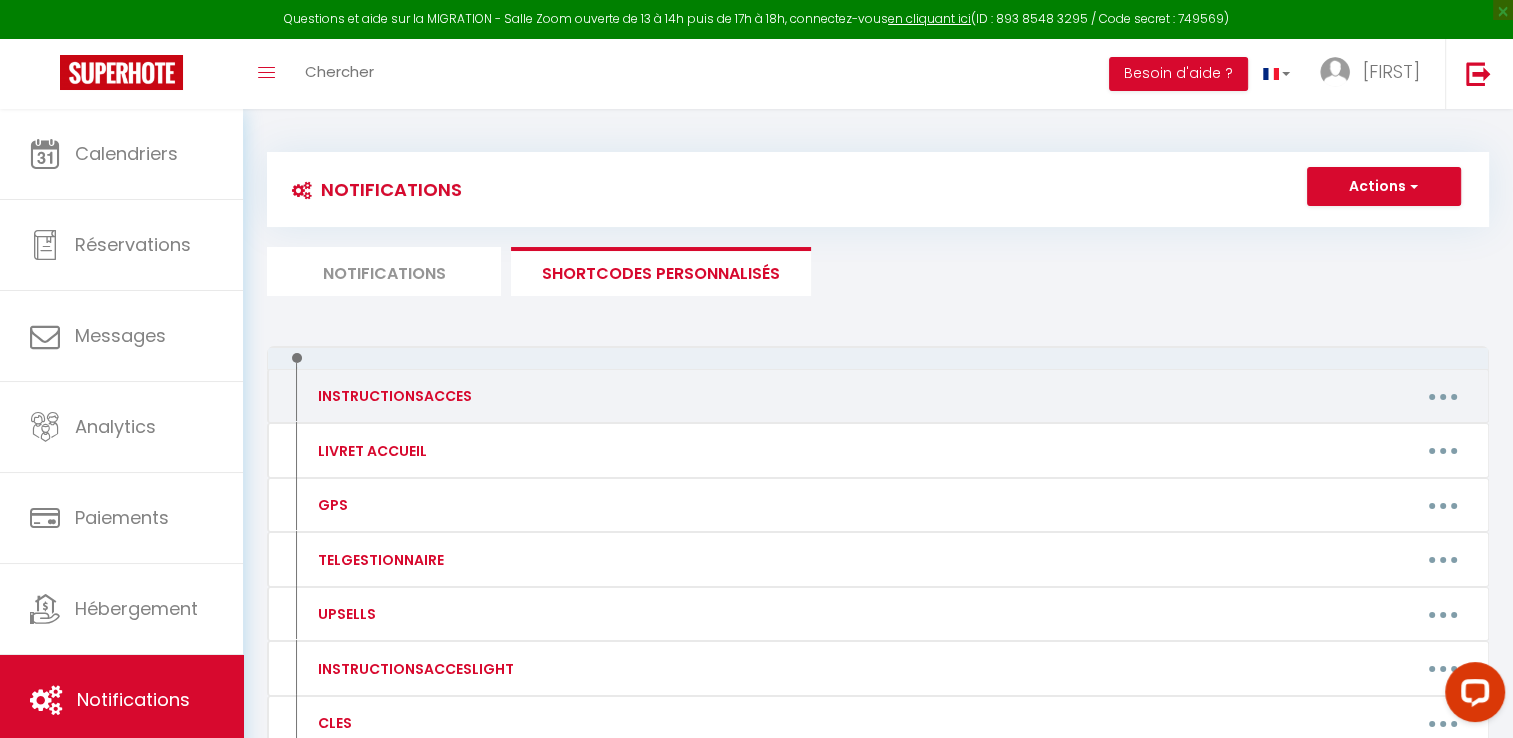 click at bounding box center (1443, 396) 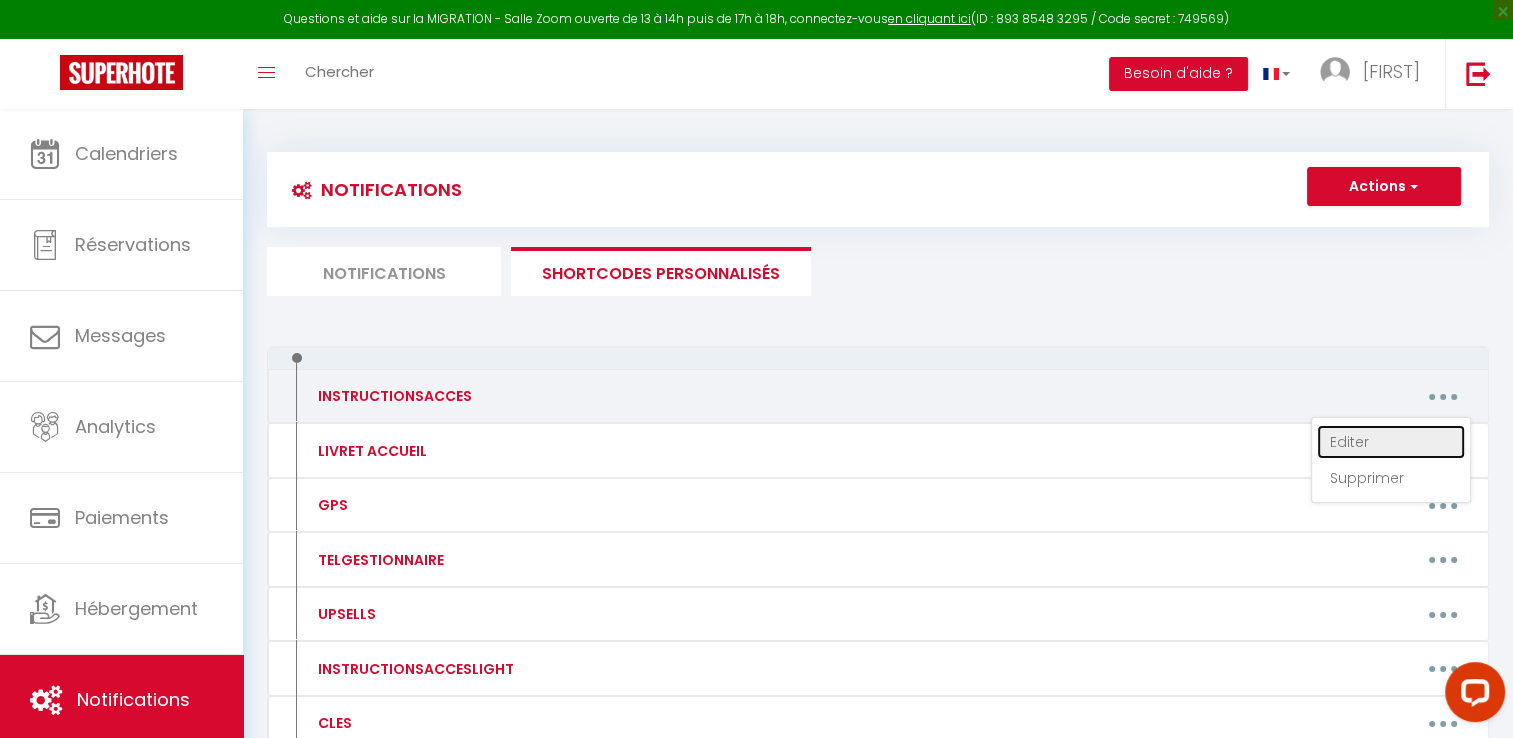 click on "Editer" at bounding box center (1391, 442) 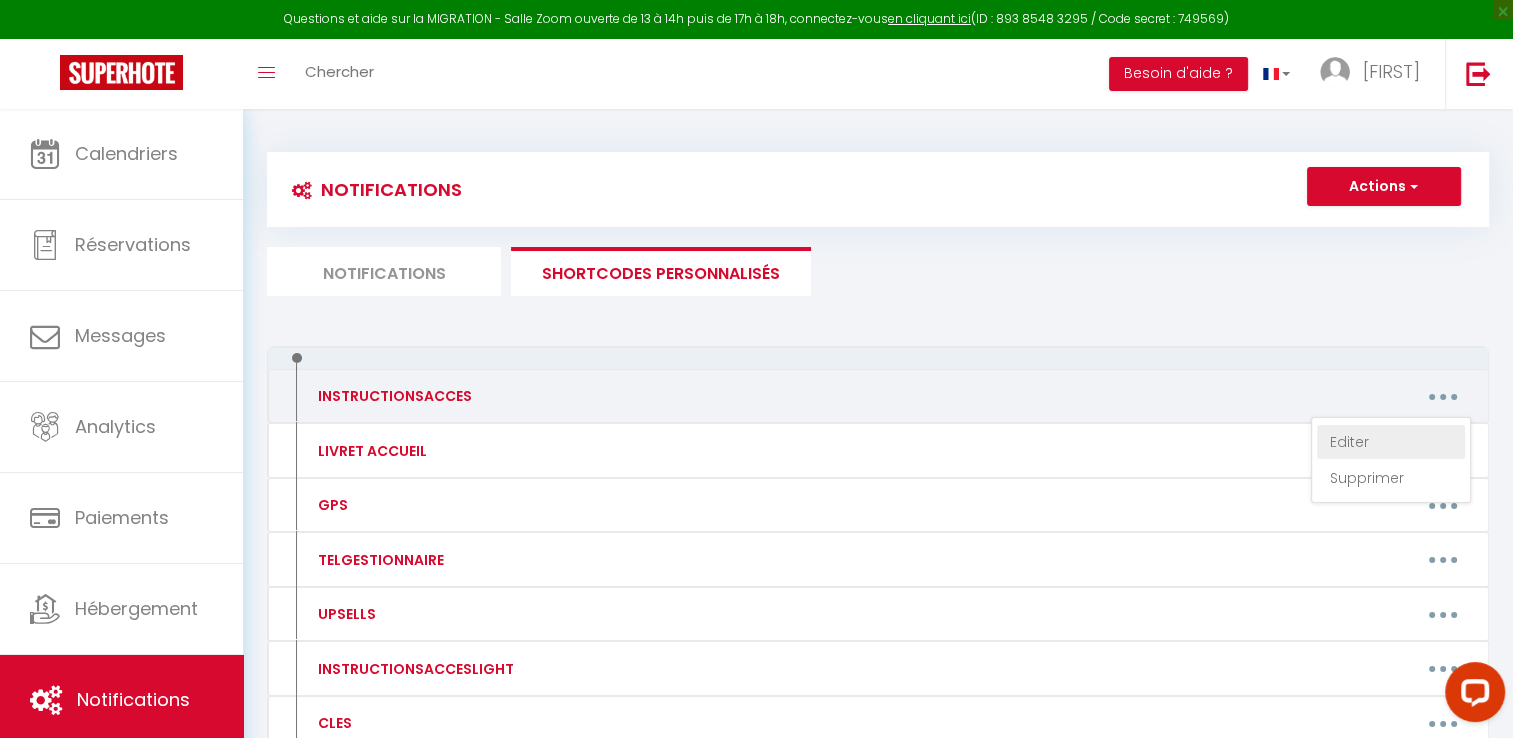 type on "INSTRUCTIONSACCES" 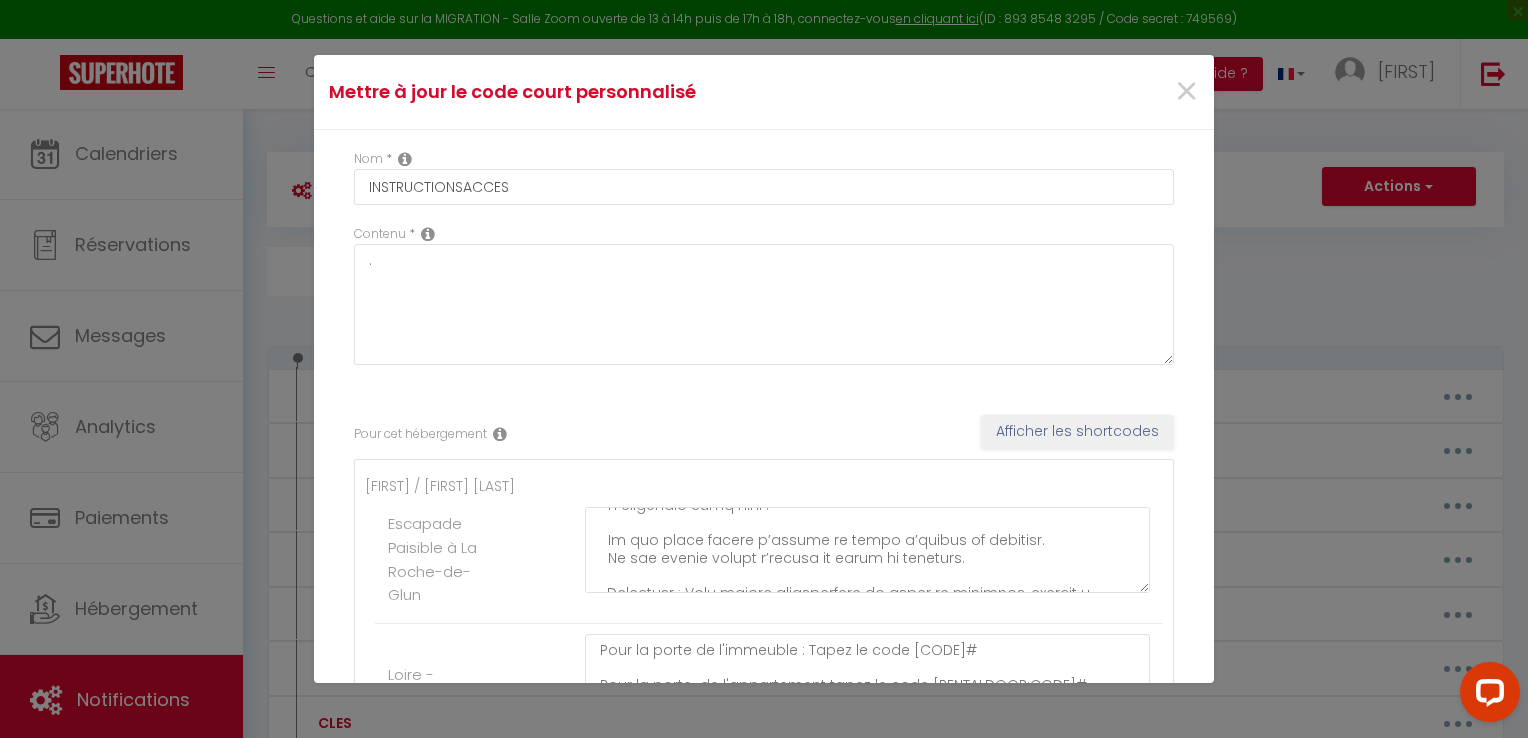 scroll, scrollTop: 320, scrollLeft: 0, axis: vertical 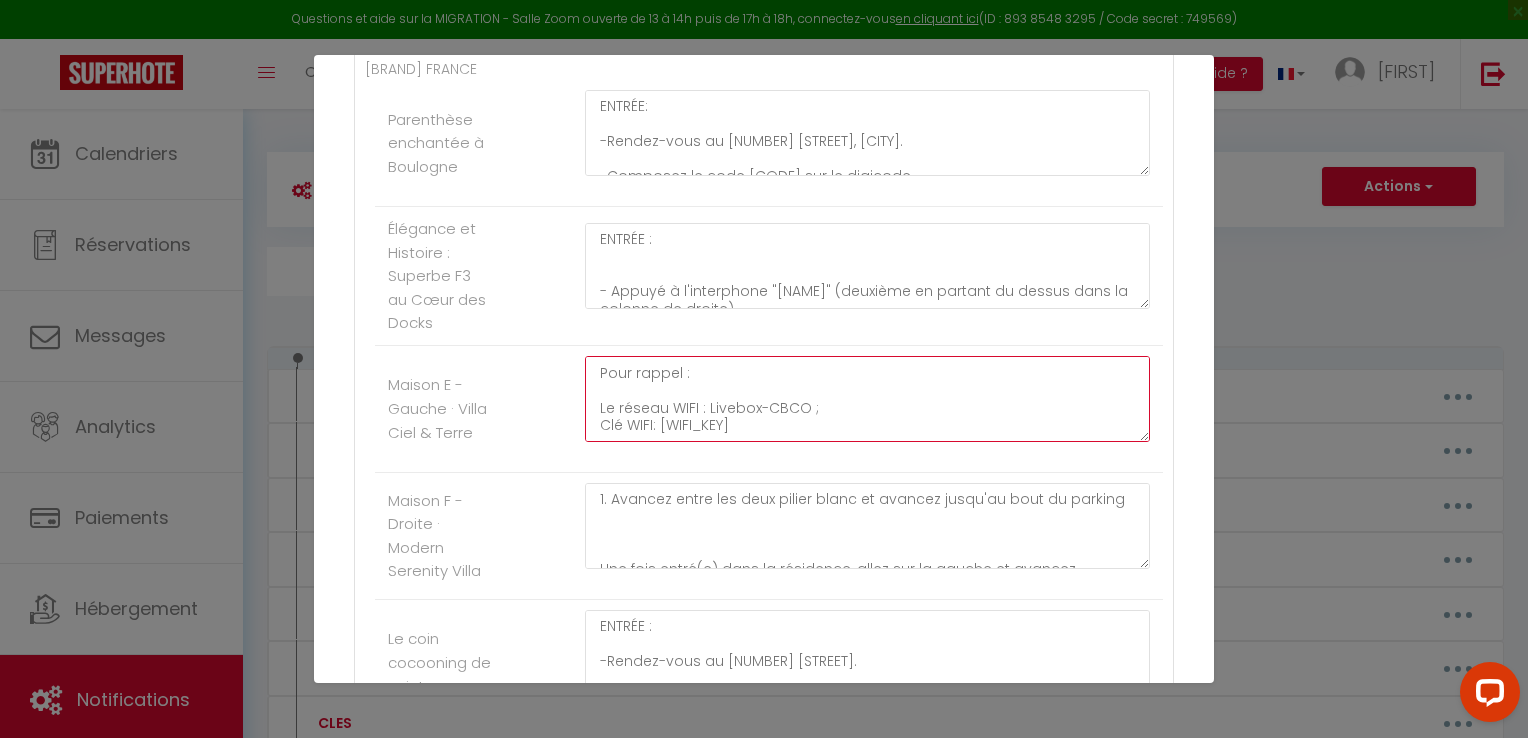 drag, startPoint x: 591, startPoint y: 360, endPoint x: 829, endPoint y: 438, distance: 250.45558 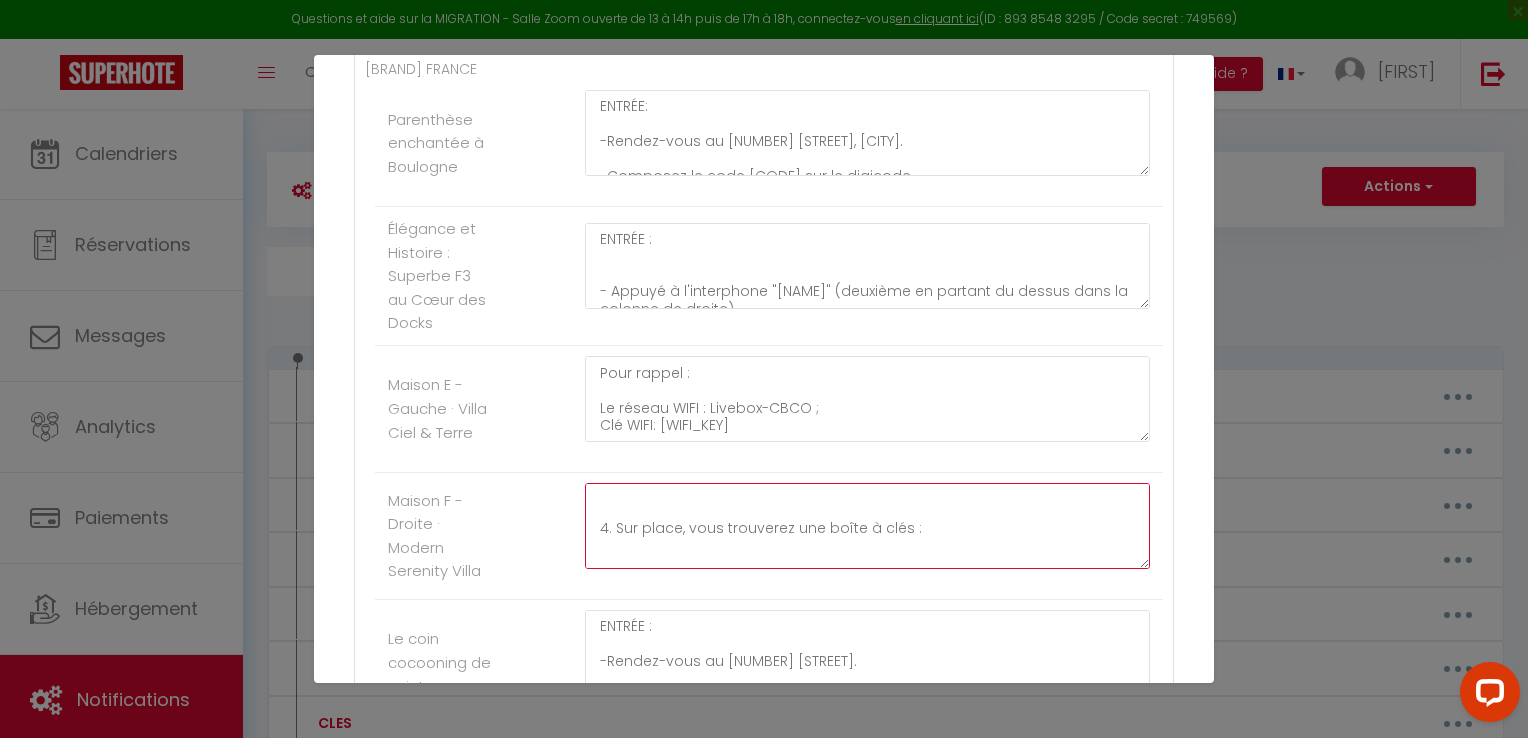 scroll, scrollTop: 542, scrollLeft: 0, axis: vertical 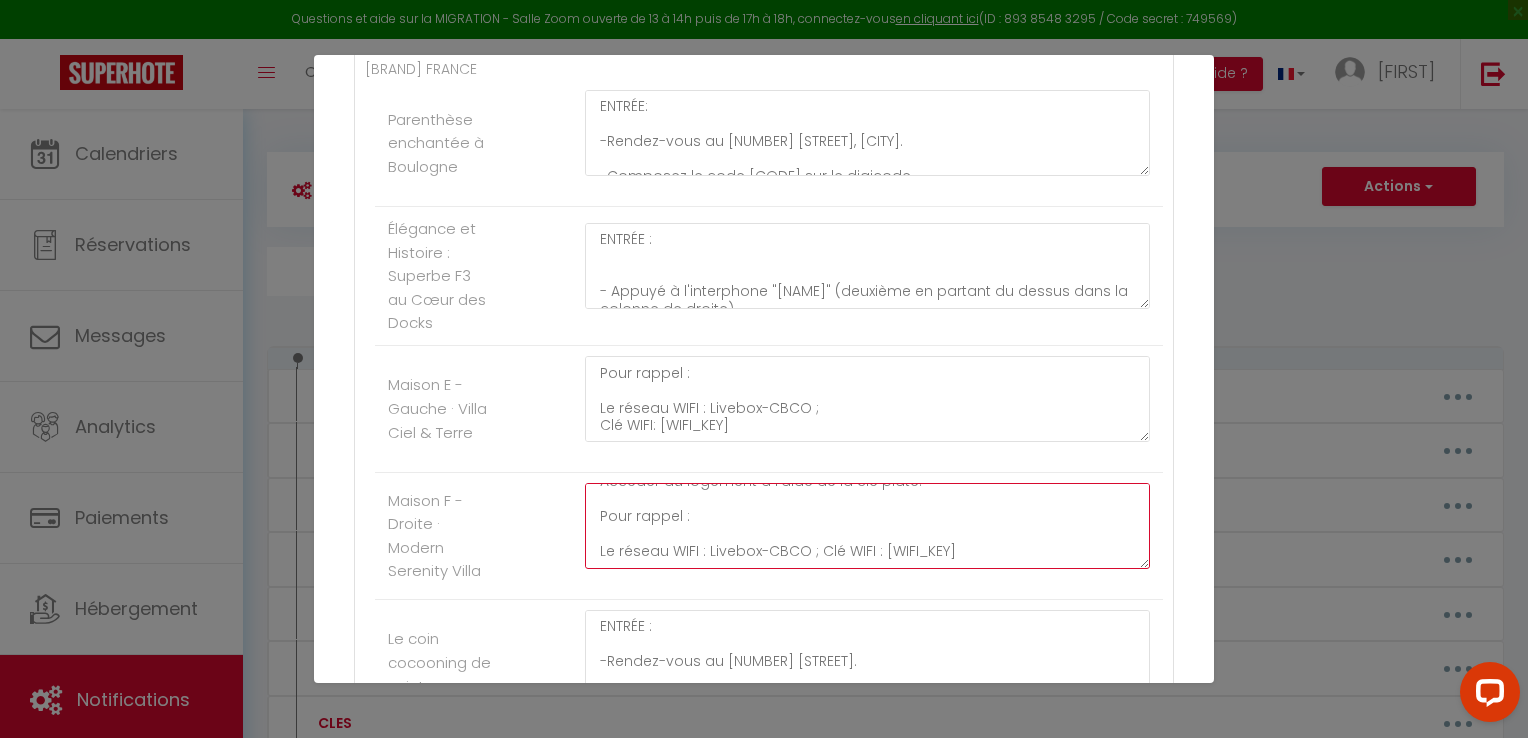 drag, startPoint x: 590, startPoint y: 494, endPoint x: 683, endPoint y: 496, distance: 93.0215 